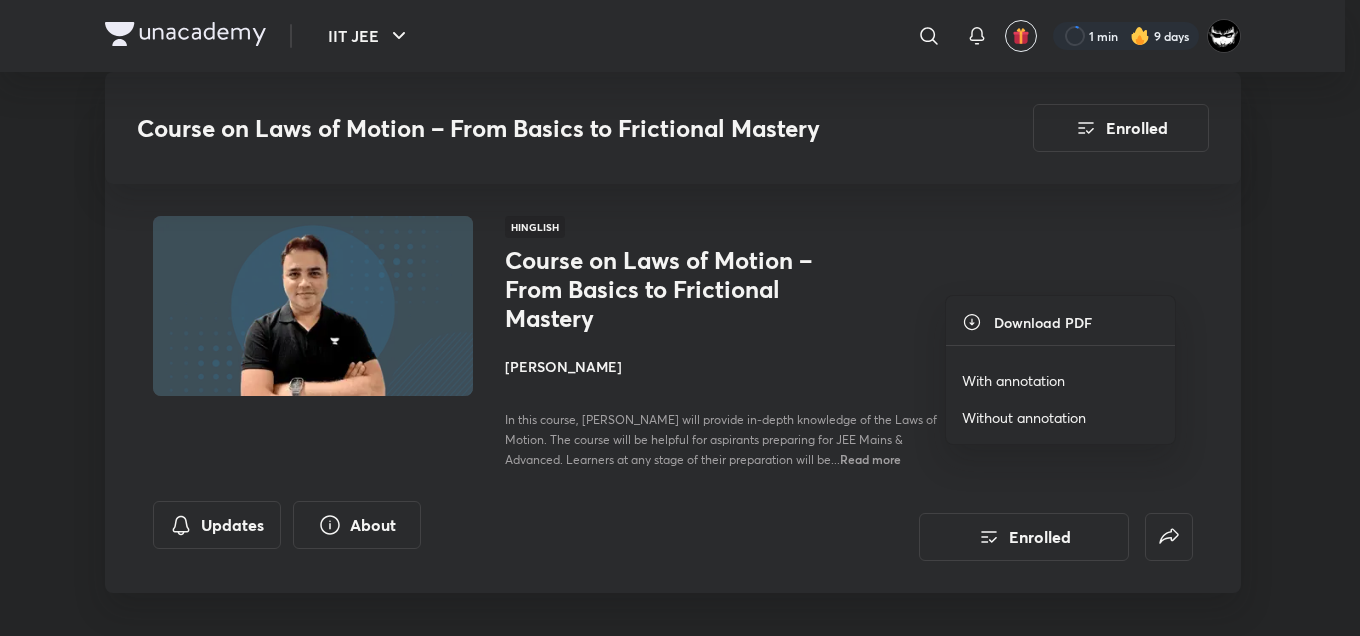 scroll, scrollTop: 1820, scrollLeft: 0, axis: vertical 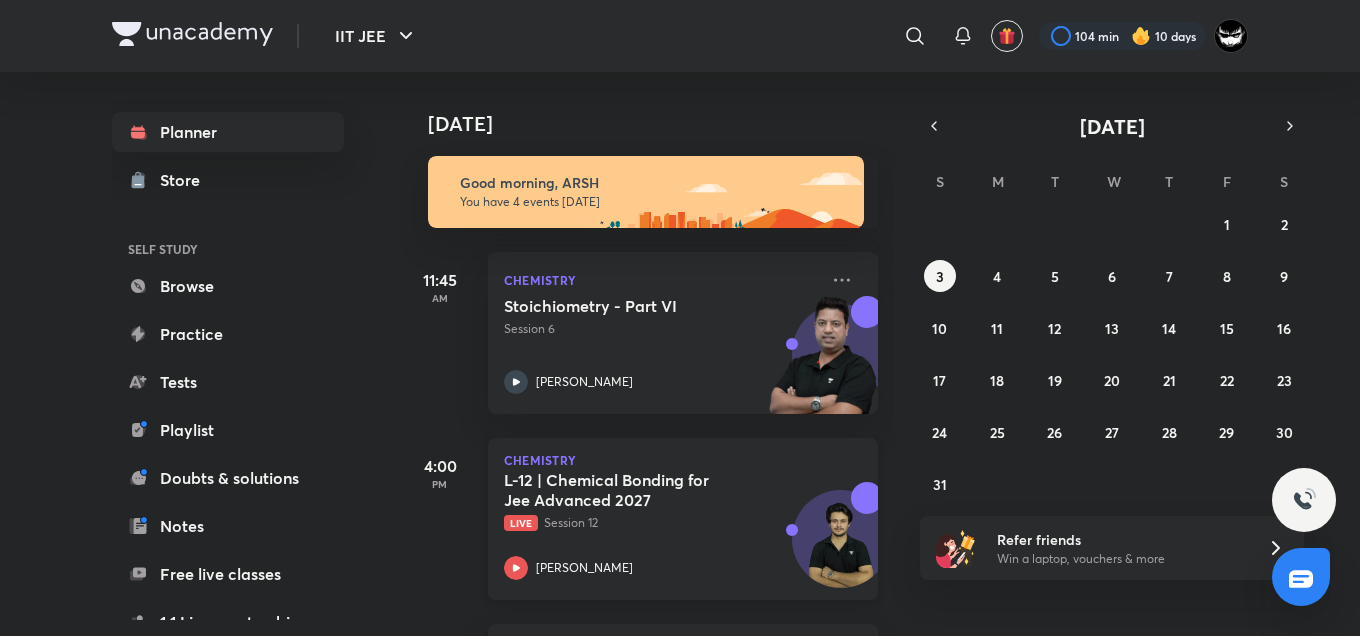 click on "L-12 | Chemical Bonding for Jee Advanced 2027 Live Session 12 Vishal Singh" at bounding box center [661, 525] 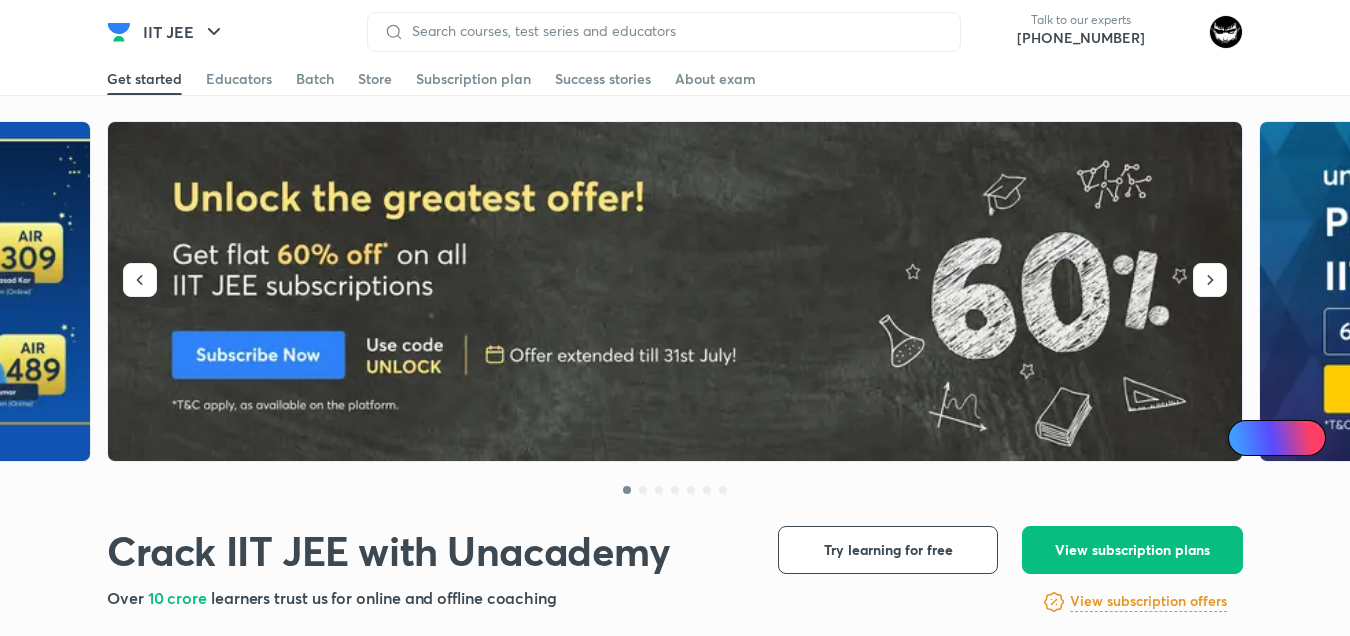 scroll, scrollTop: 0, scrollLeft: 0, axis: both 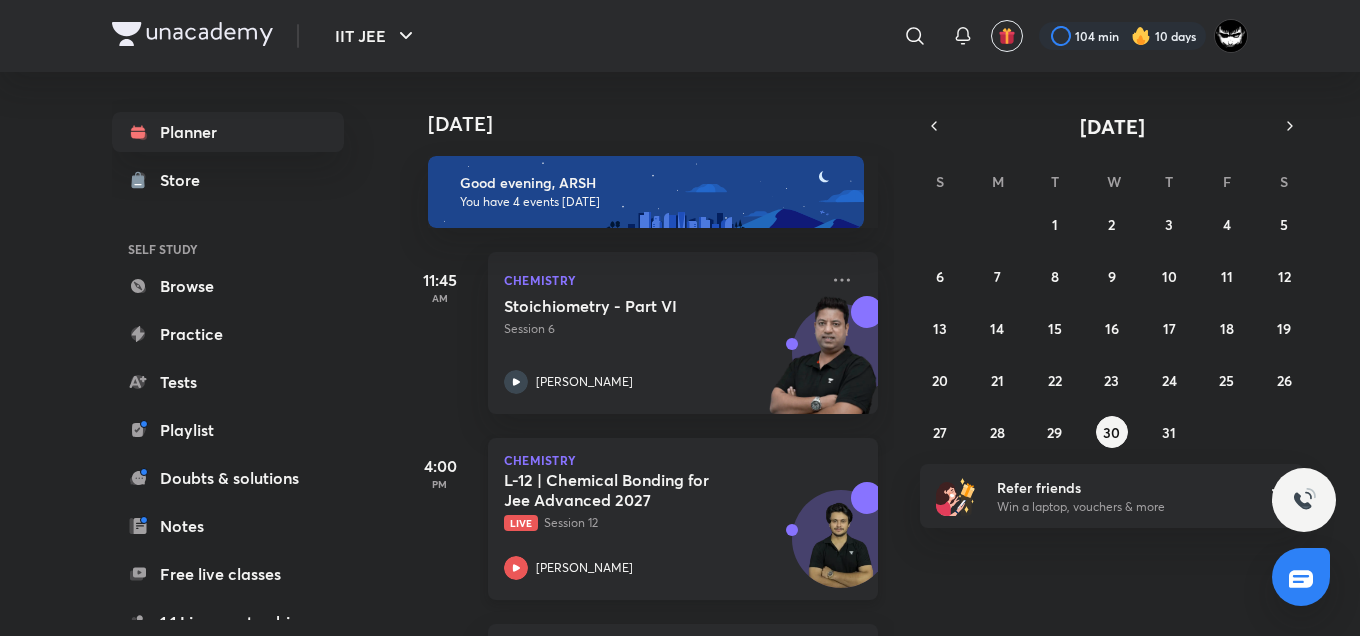 click on "L-12 | Chemical Bonding for Jee Advanced 2027" at bounding box center (628, 490) 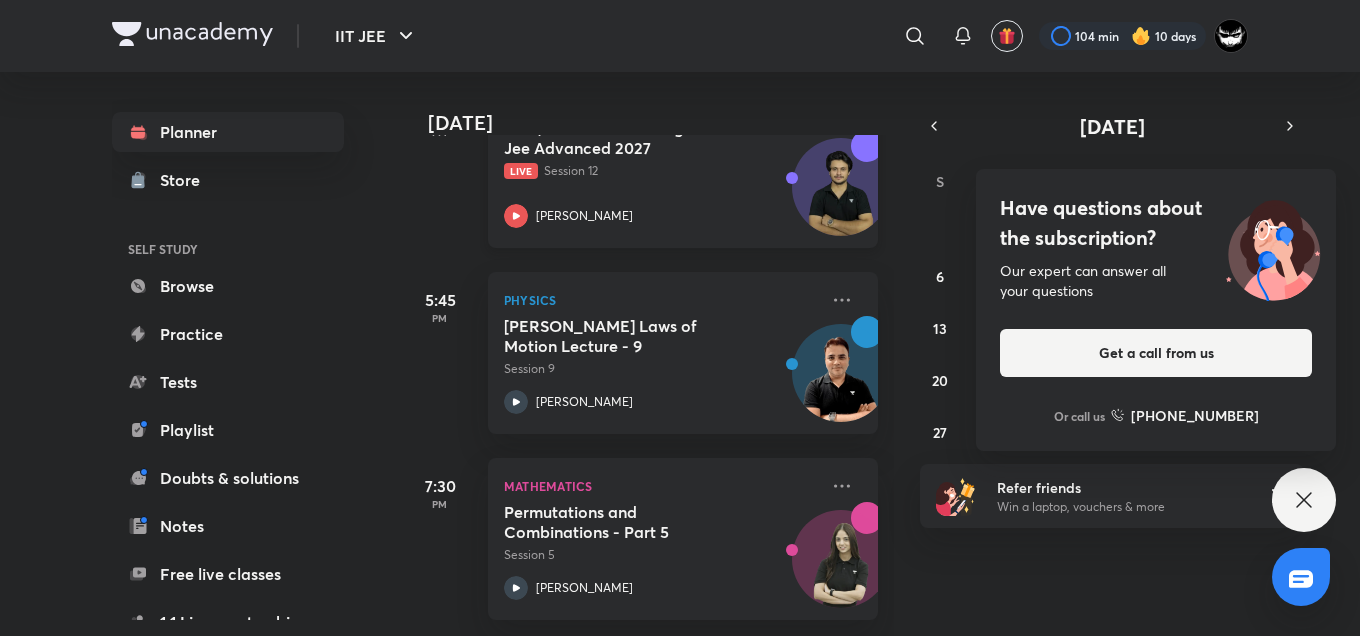 scroll, scrollTop: 366, scrollLeft: 0, axis: vertical 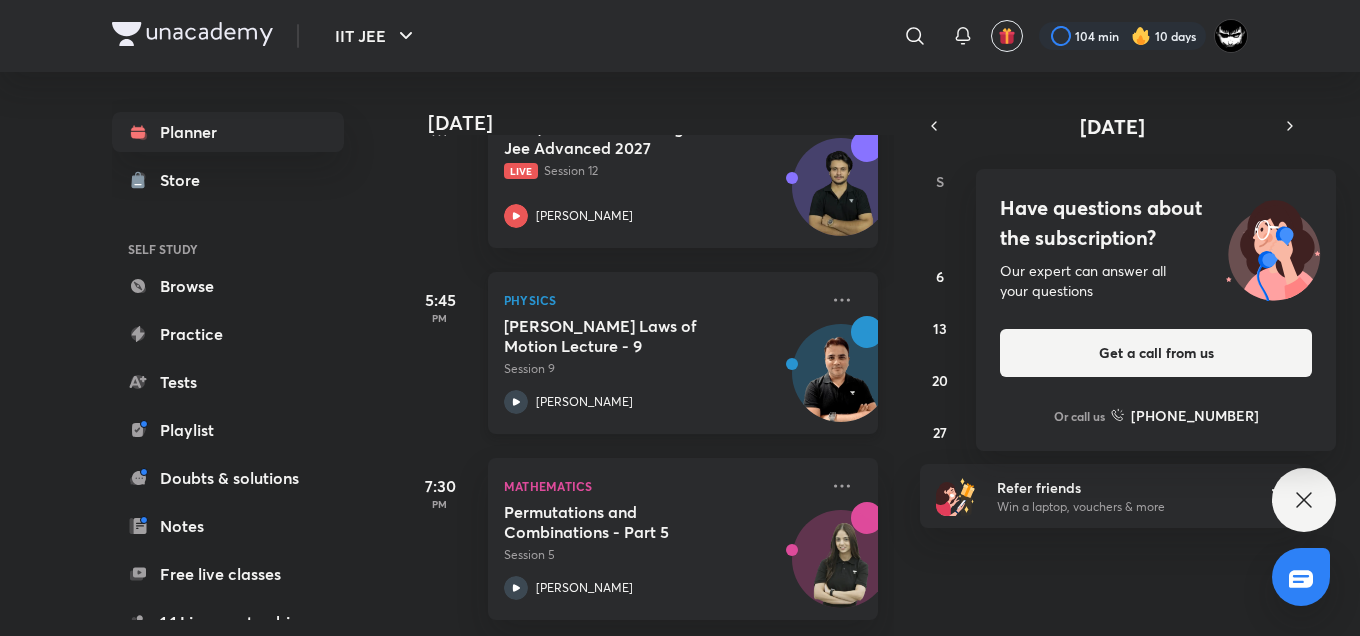click on "[PERSON_NAME] Laws of Motion Lecture - 9" at bounding box center [628, 336] 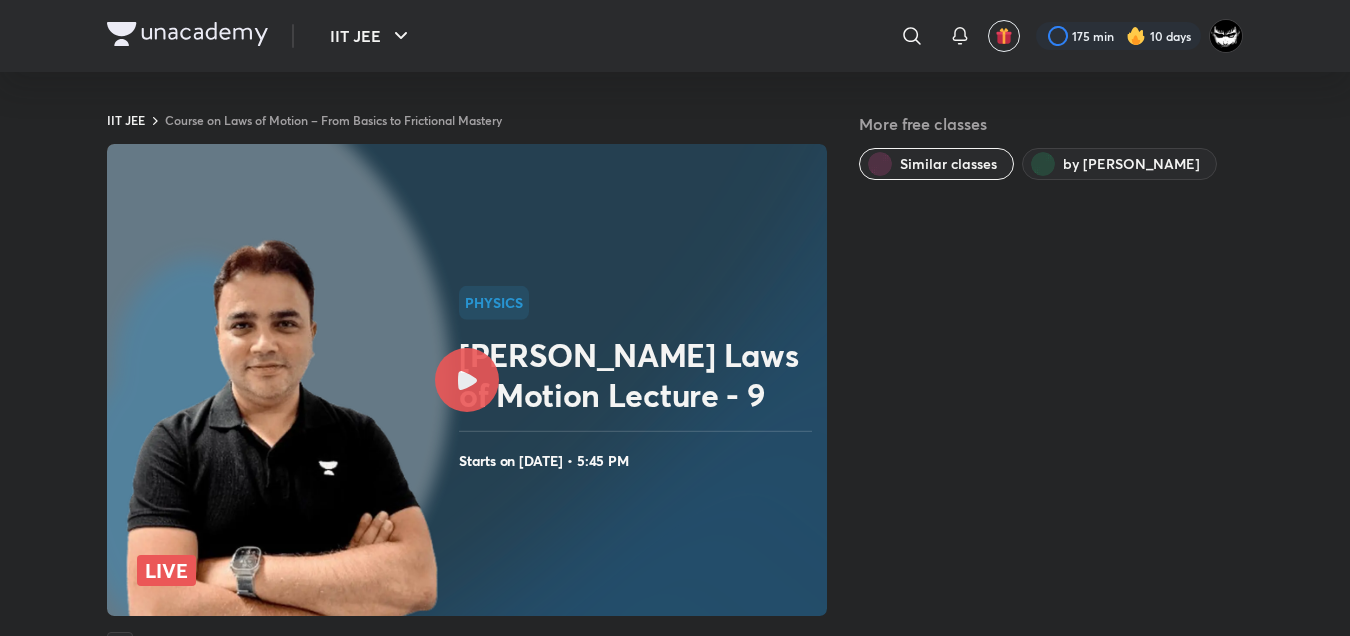 scroll, scrollTop: 0, scrollLeft: 0, axis: both 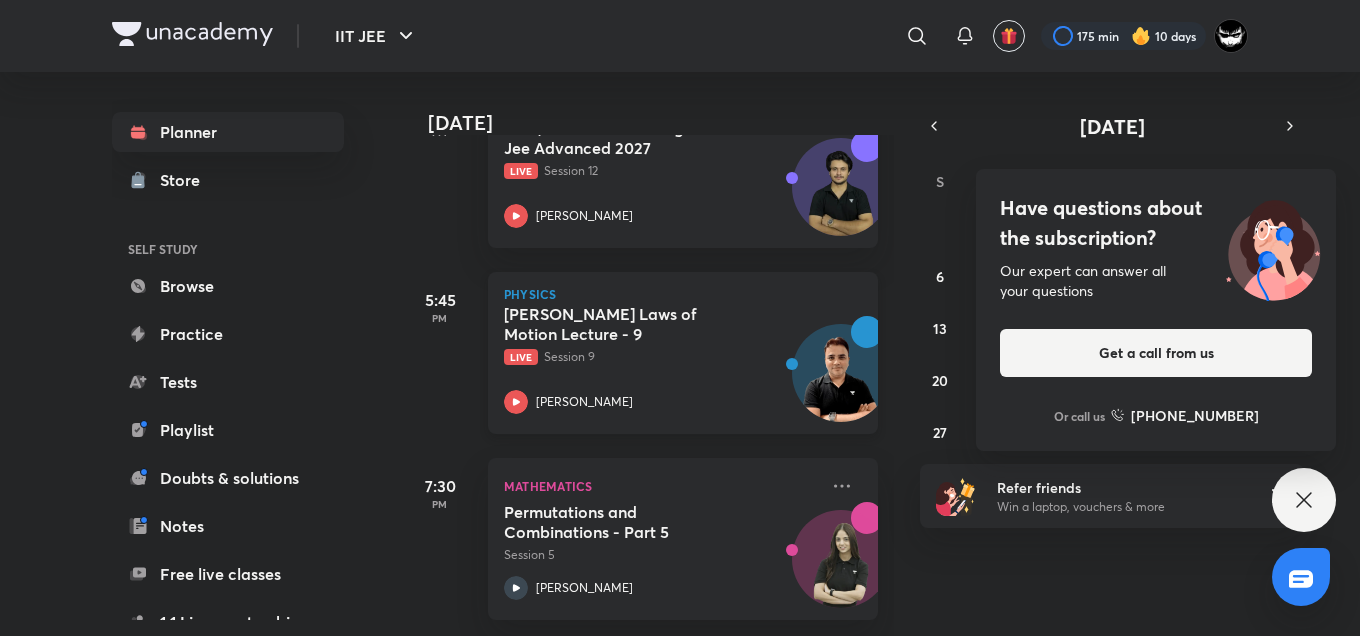 click on "Newton's Laws of Motion Lecture - 9 Live Session 9 Rohit Mishra" at bounding box center (661, 359) 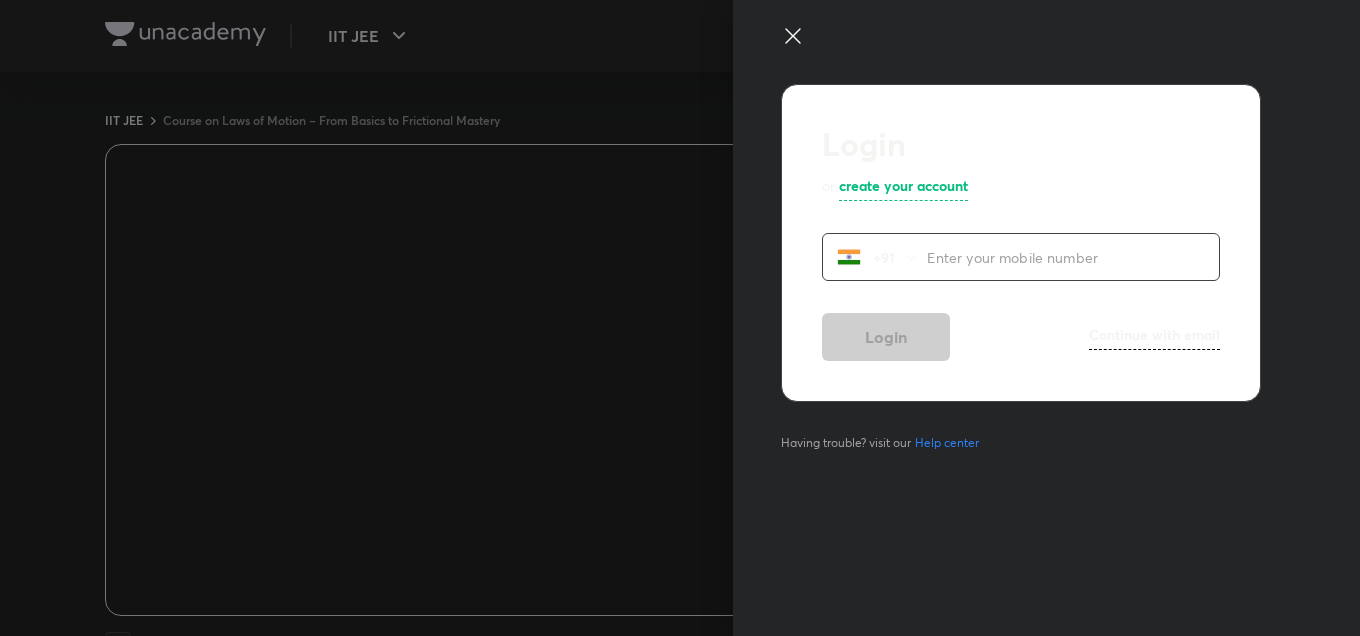 scroll, scrollTop: 0, scrollLeft: 0, axis: both 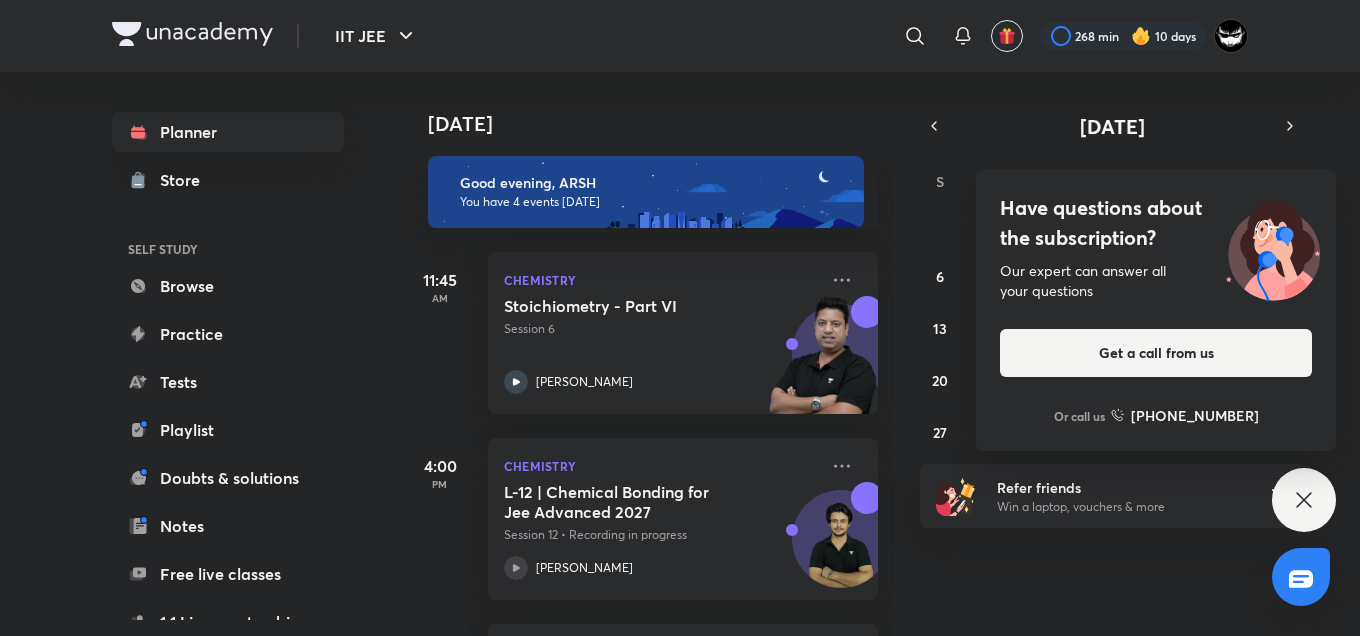 click on "Have questions about the subscription? Our expert can answer all your questions Get a call from us Or call us +91 8585858585" at bounding box center [1156, 310] 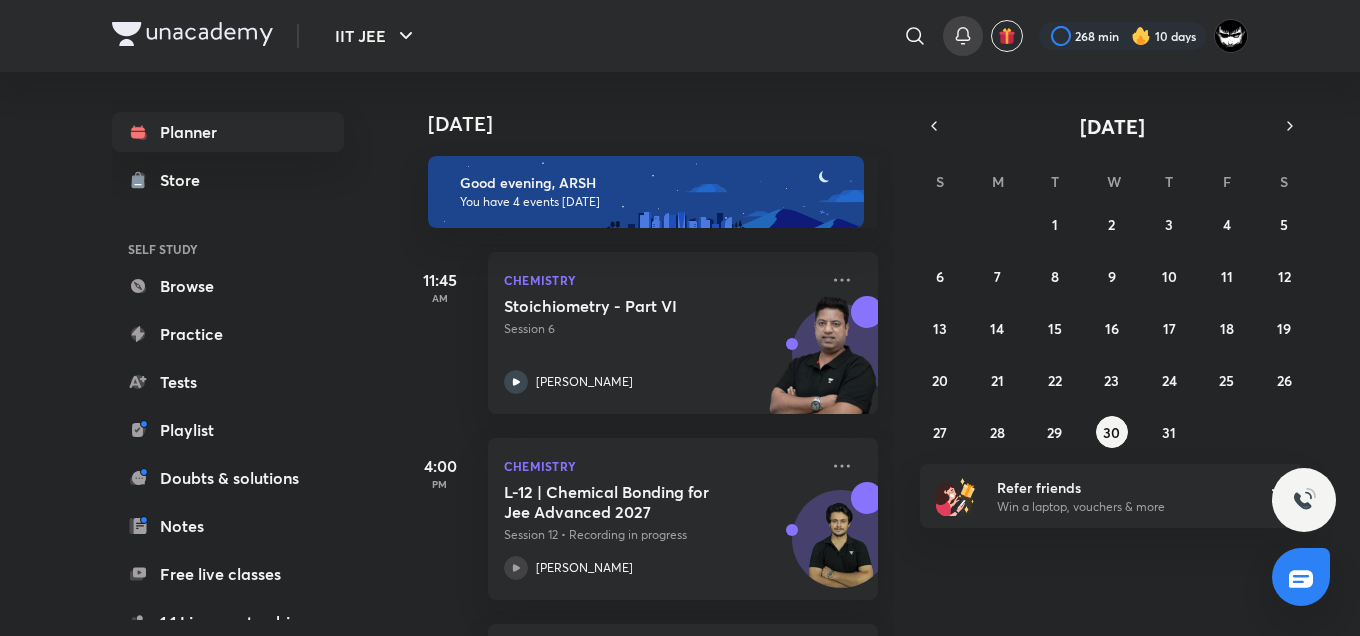 click 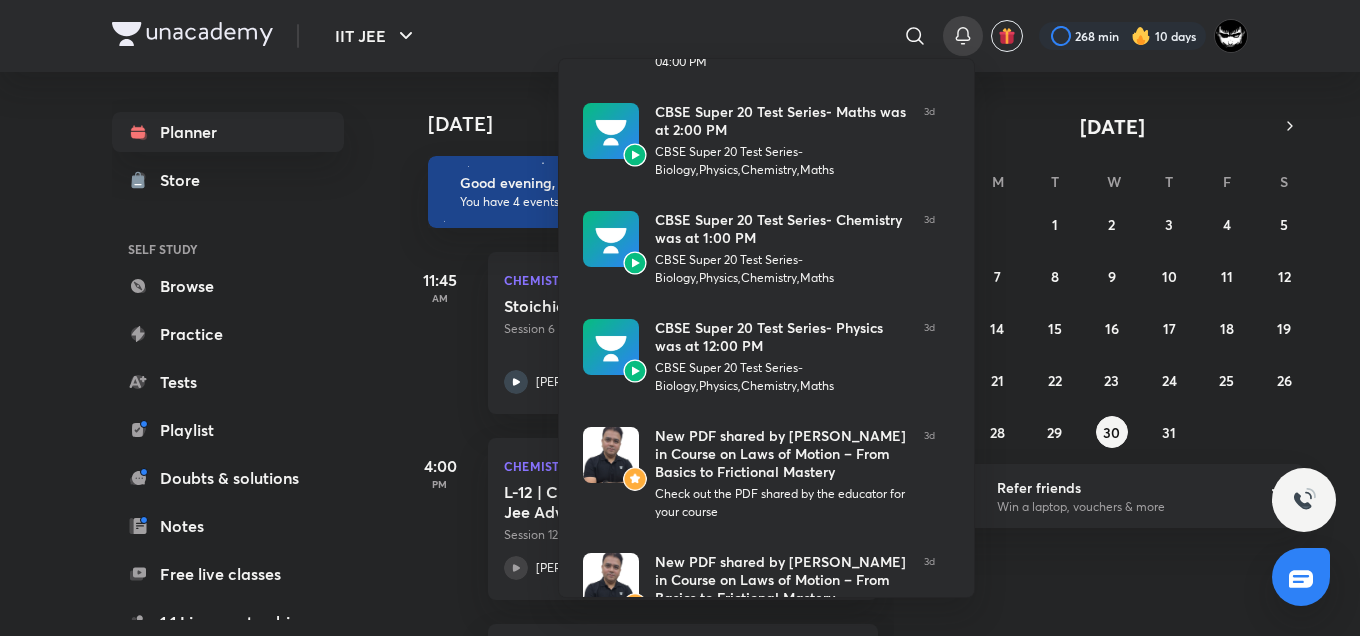 scroll, scrollTop: 492, scrollLeft: 0, axis: vertical 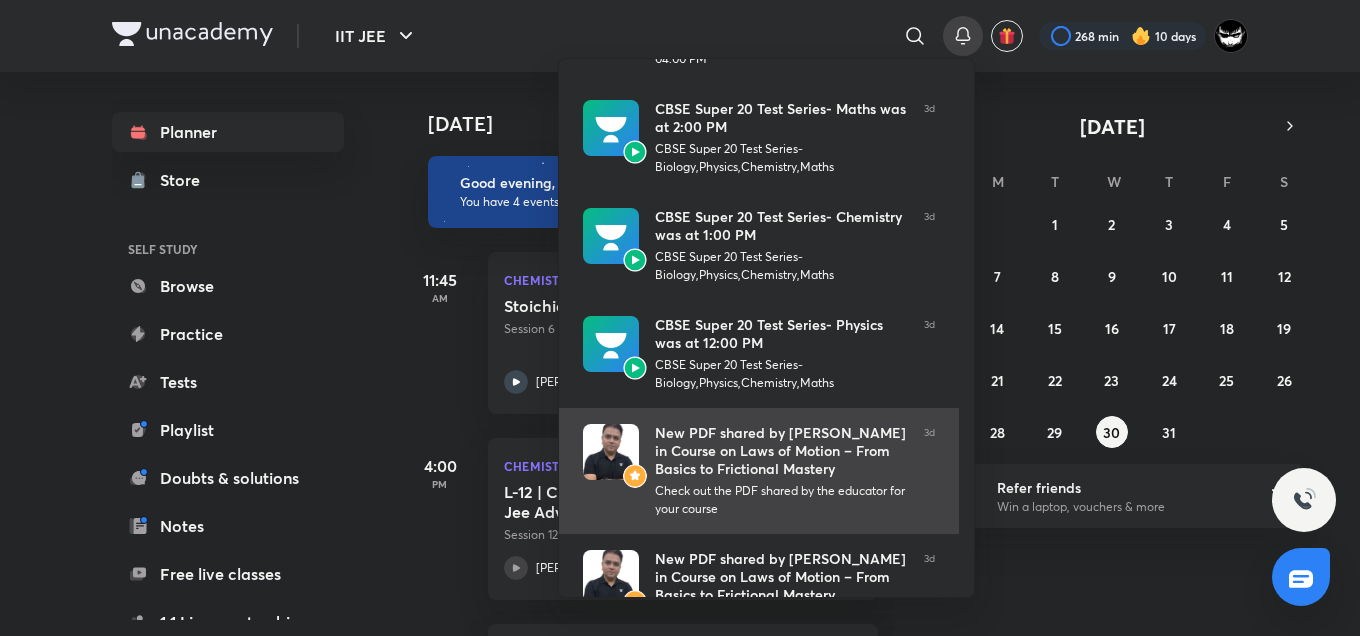 click on "New PDF shared by Rohit Mishra in Course on Laws of Motion – From Basics to Frictional Mastery" at bounding box center (781, 451) 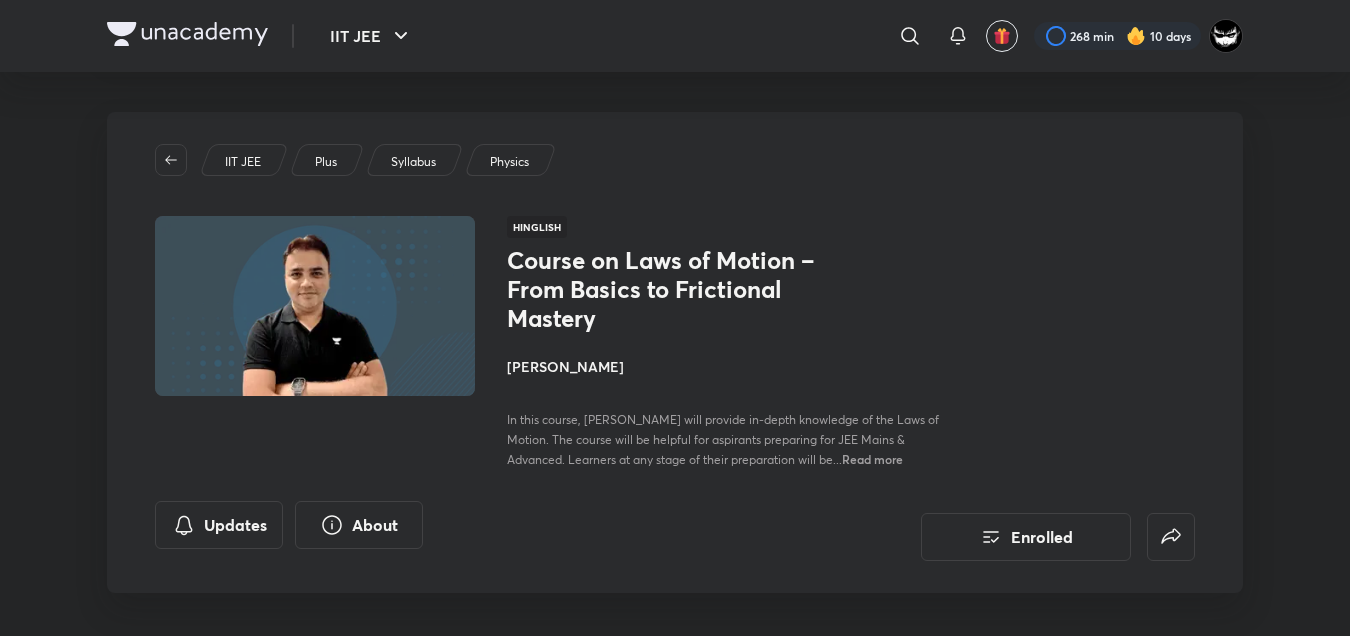 scroll, scrollTop: 0, scrollLeft: 0, axis: both 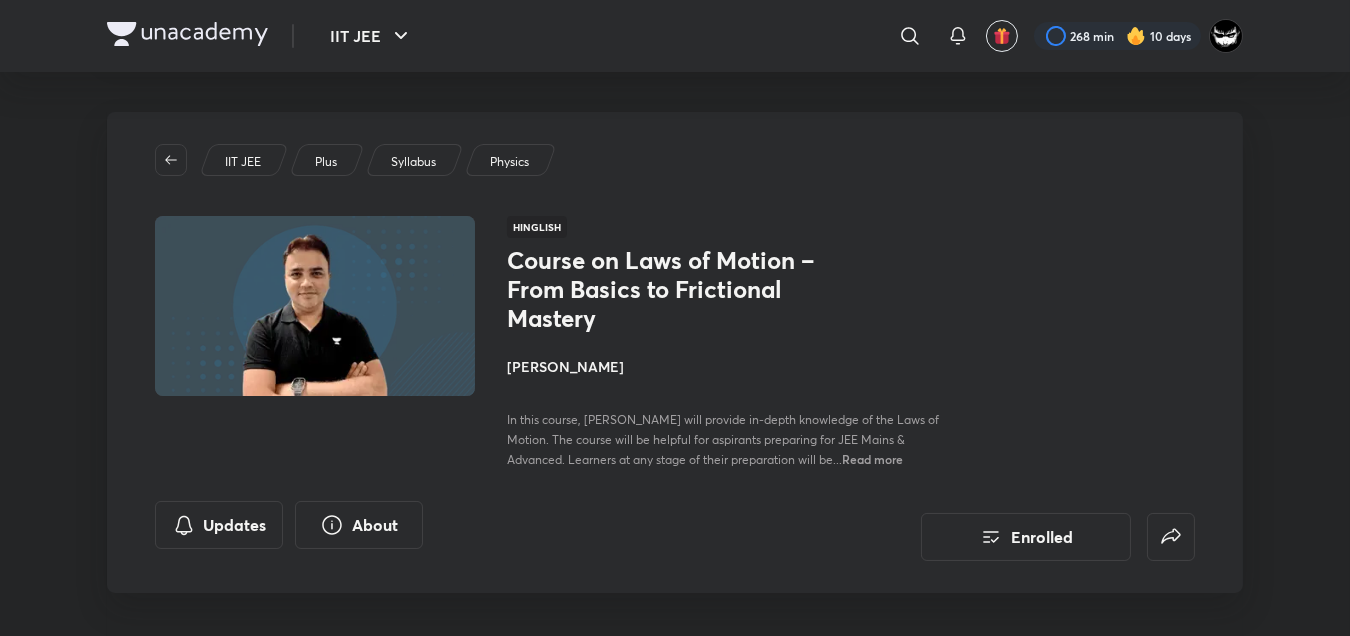 click on "Updates" at bounding box center (219, 525) 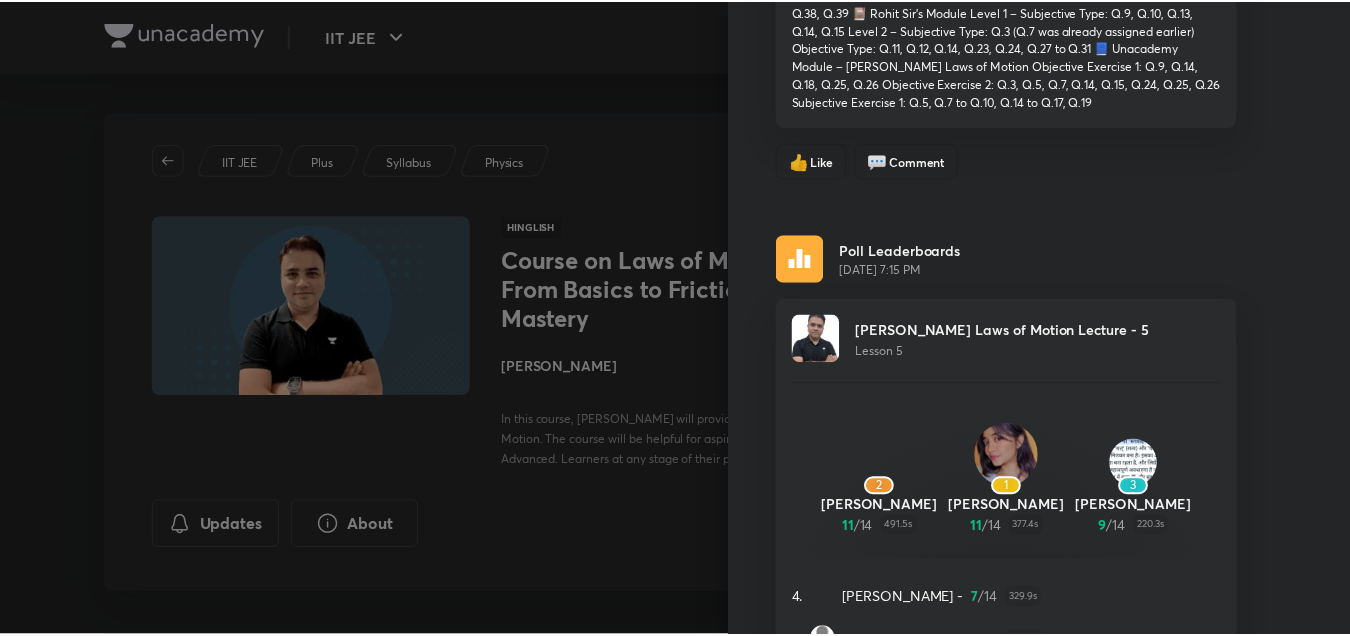 scroll, scrollTop: 974, scrollLeft: 0, axis: vertical 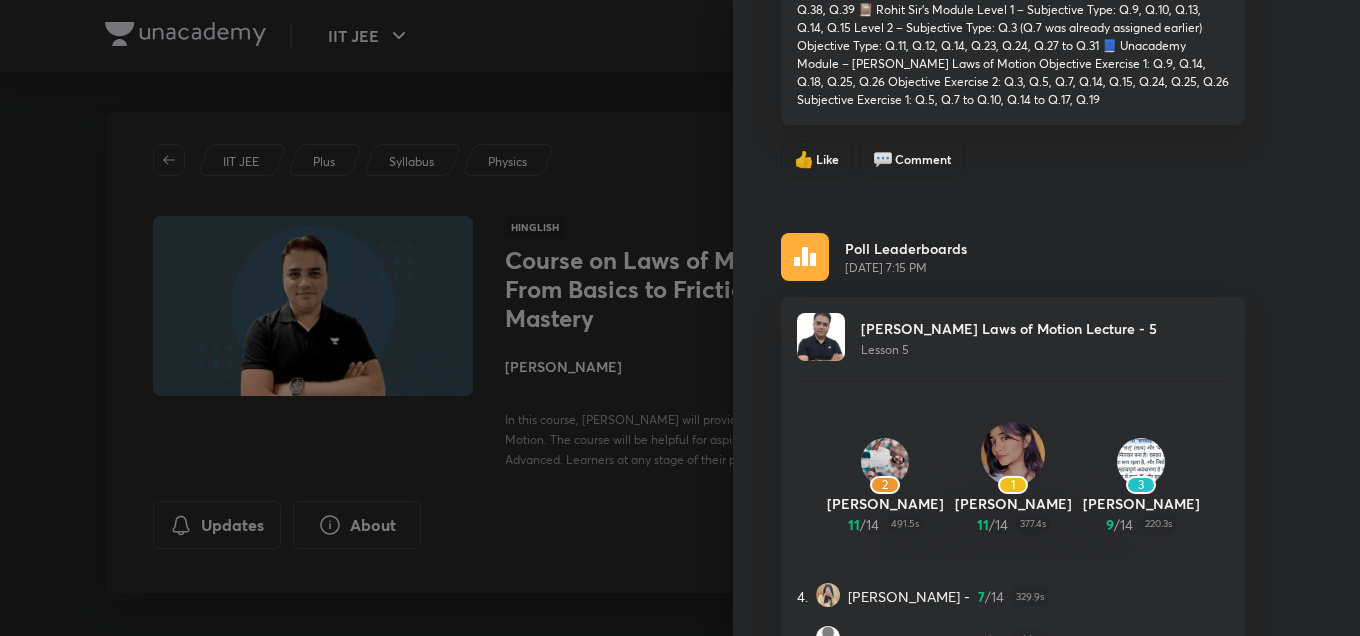 click at bounding box center [680, 318] 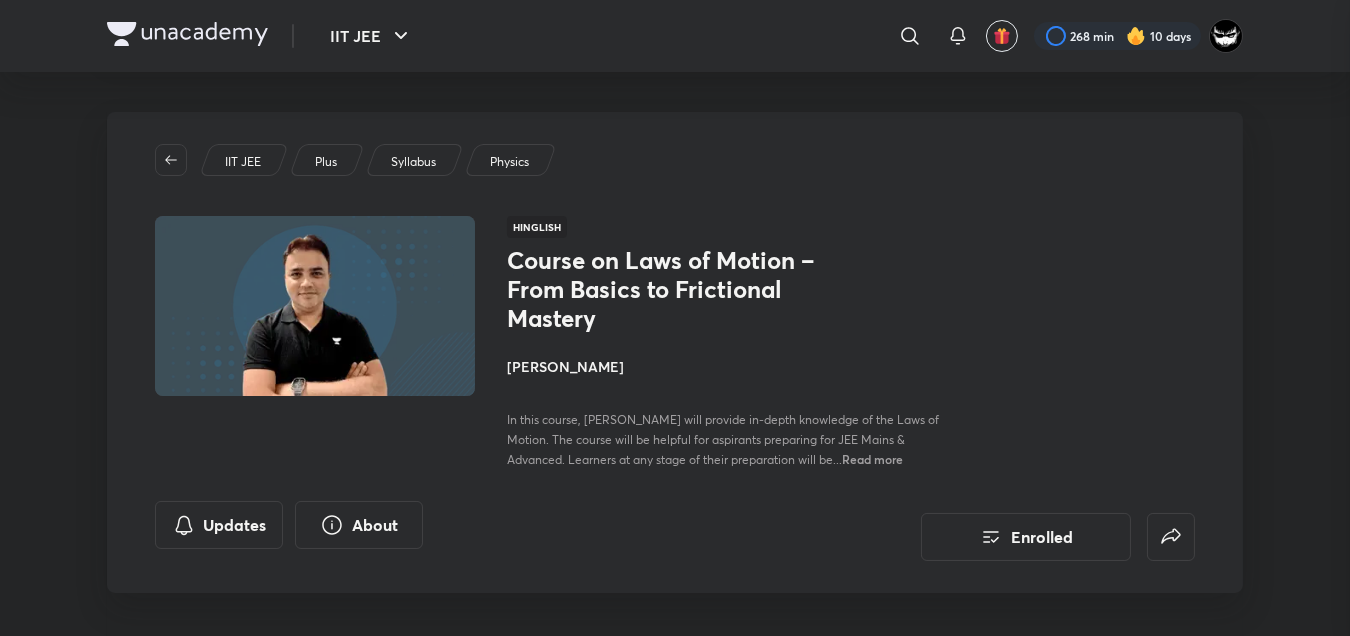 scroll, scrollTop: 0, scrollLeft: 0, axis: both 